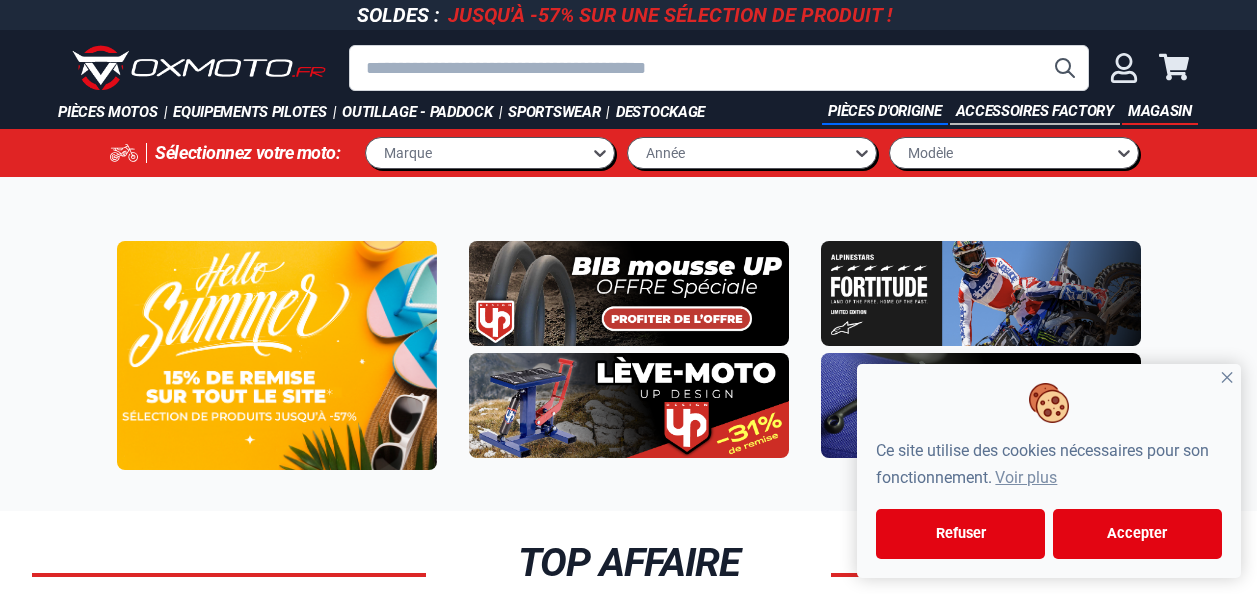 scroll, scrollTop: 0, scrollLeft: 0, axis: both 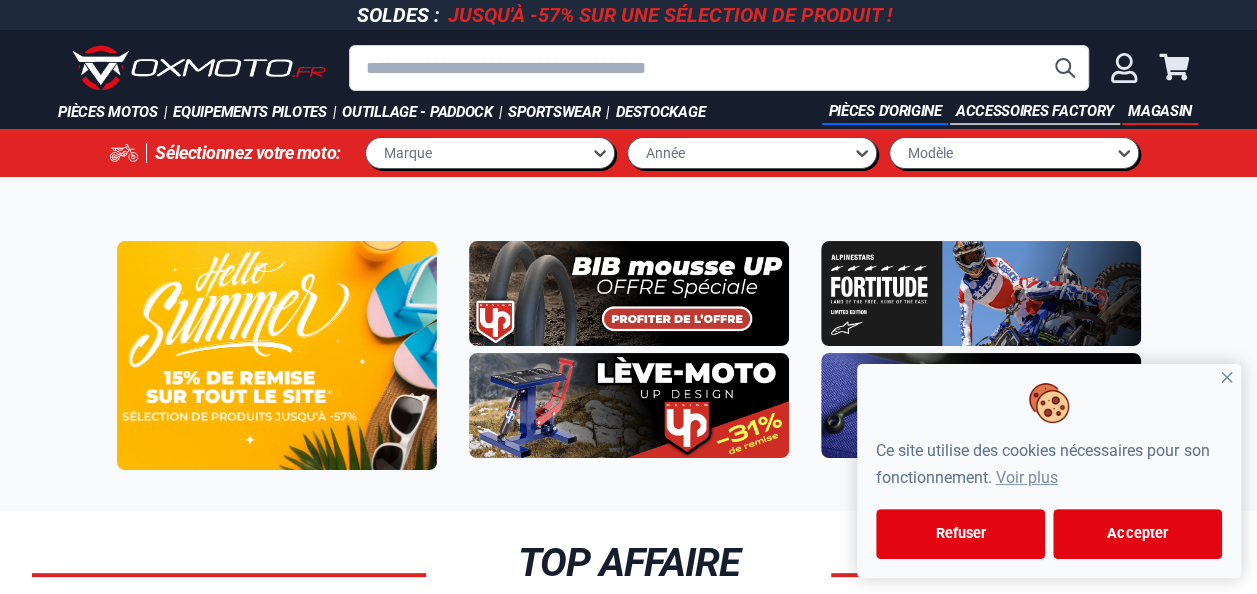 click at bounding box center (629, 293) 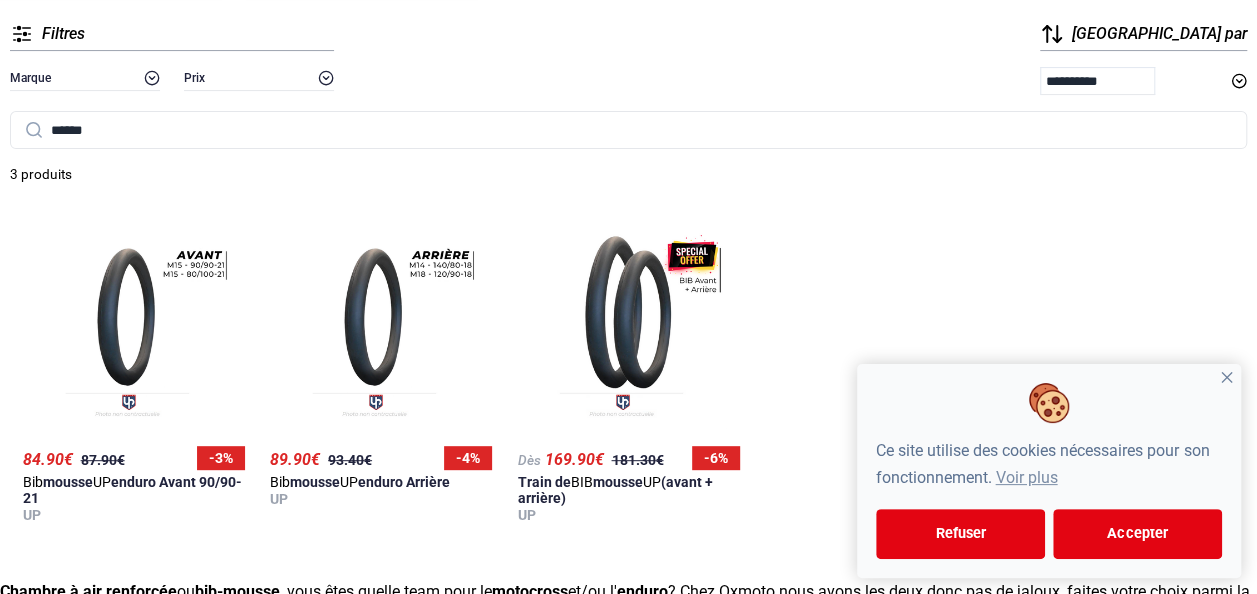 scroll, scrollTop: 254, scrollLeft: 0, axis: vertical 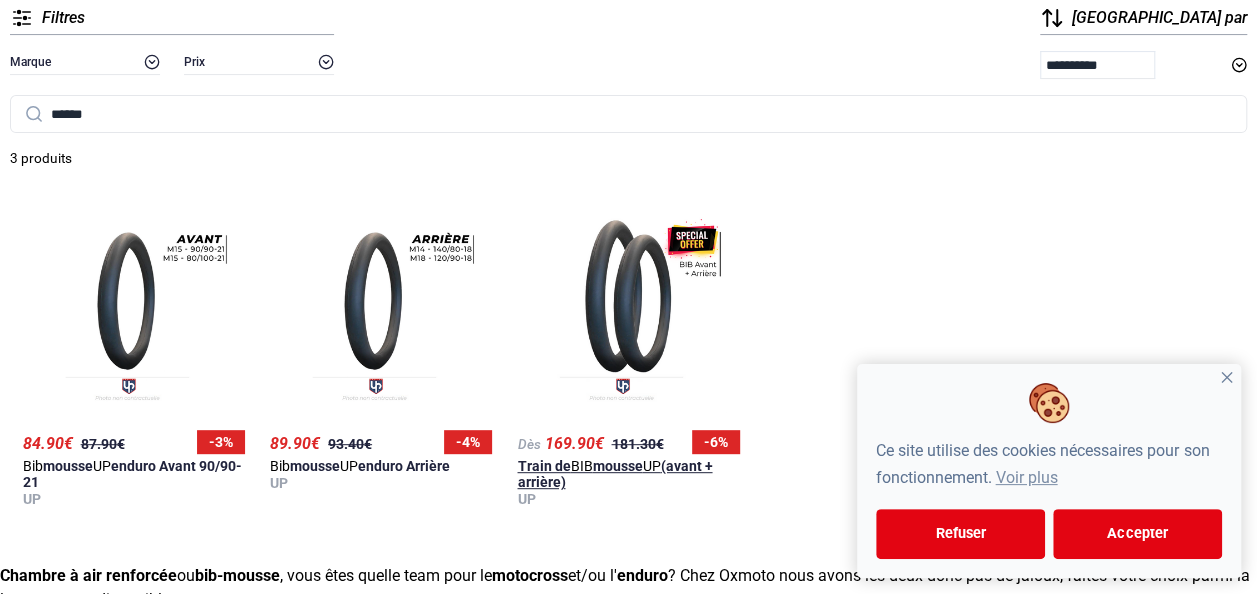 click at bounding box center (628, 314) 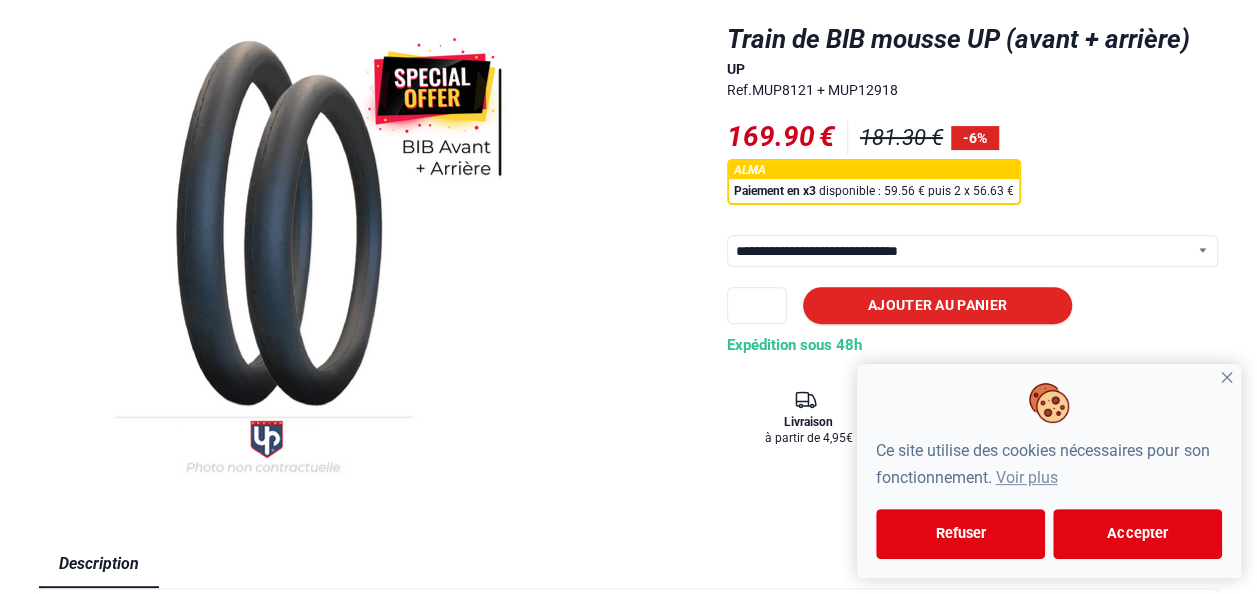 scroll, scrollTop: 254, scrollLeft: 0, axis: vertical 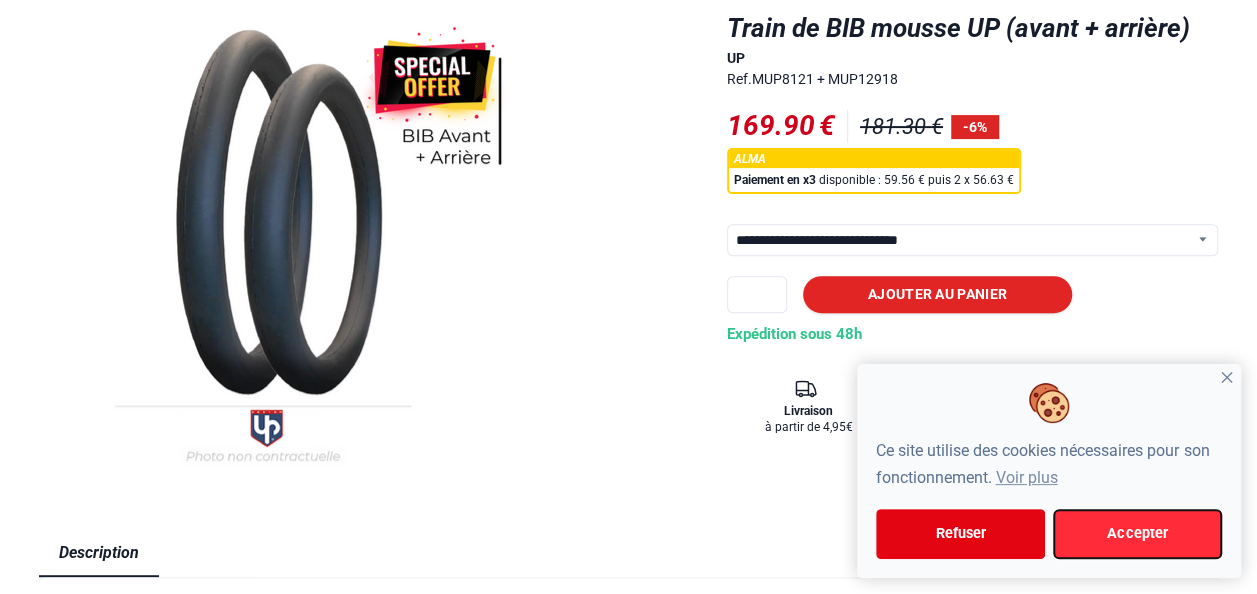 click on "Accepter" at bounding box center (1137, 534) 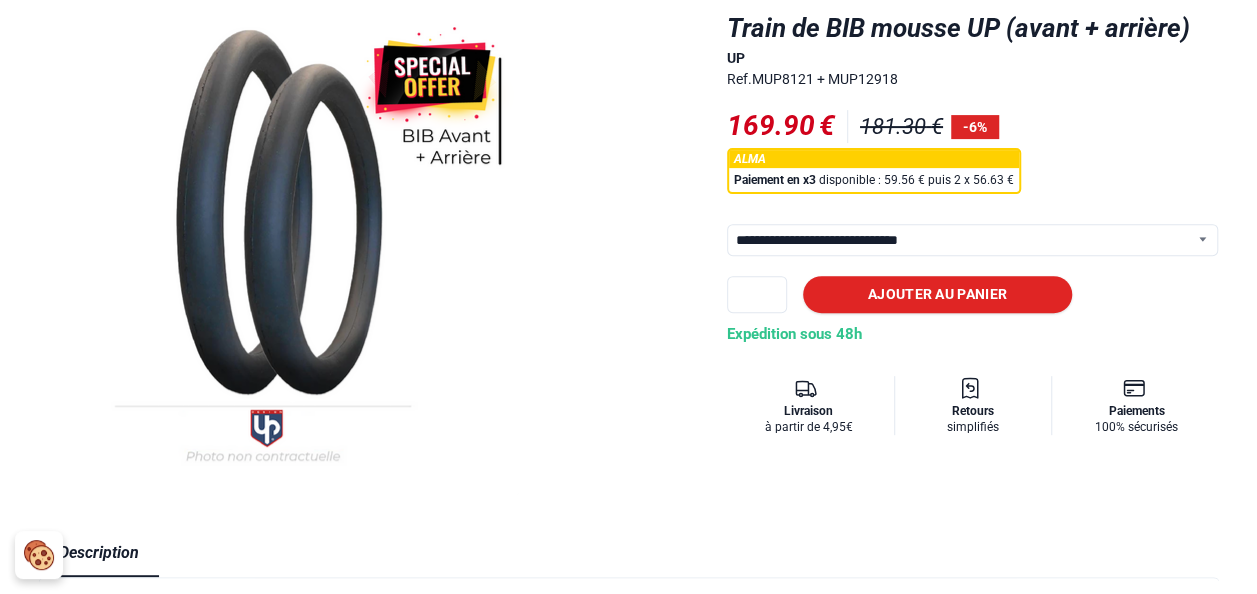 click on "**********" at bounding box center (973, 240) 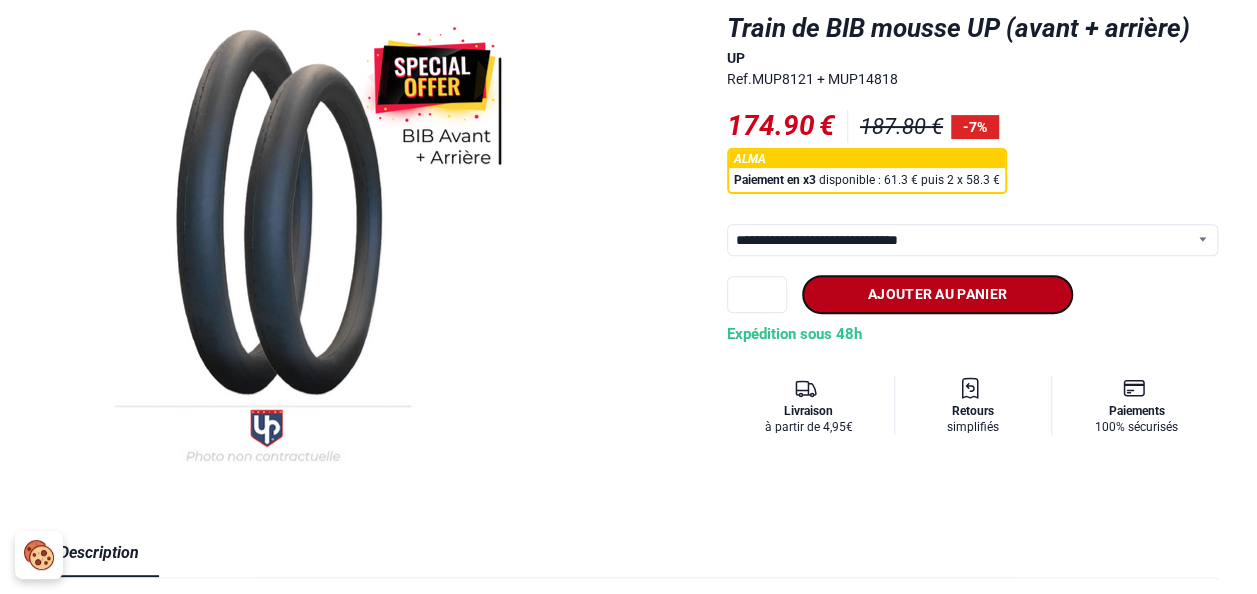 click on "Ajouter au panier" at bounding box center [937, 294] 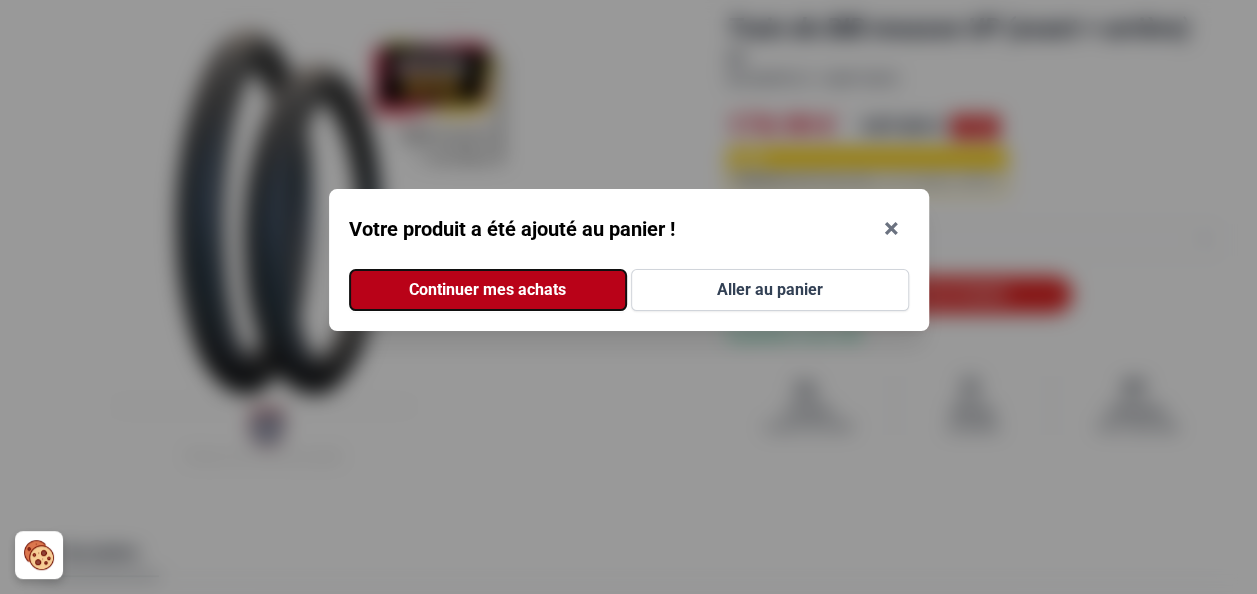 click on "Continuer mes achats" at bounding box center [488, 290] 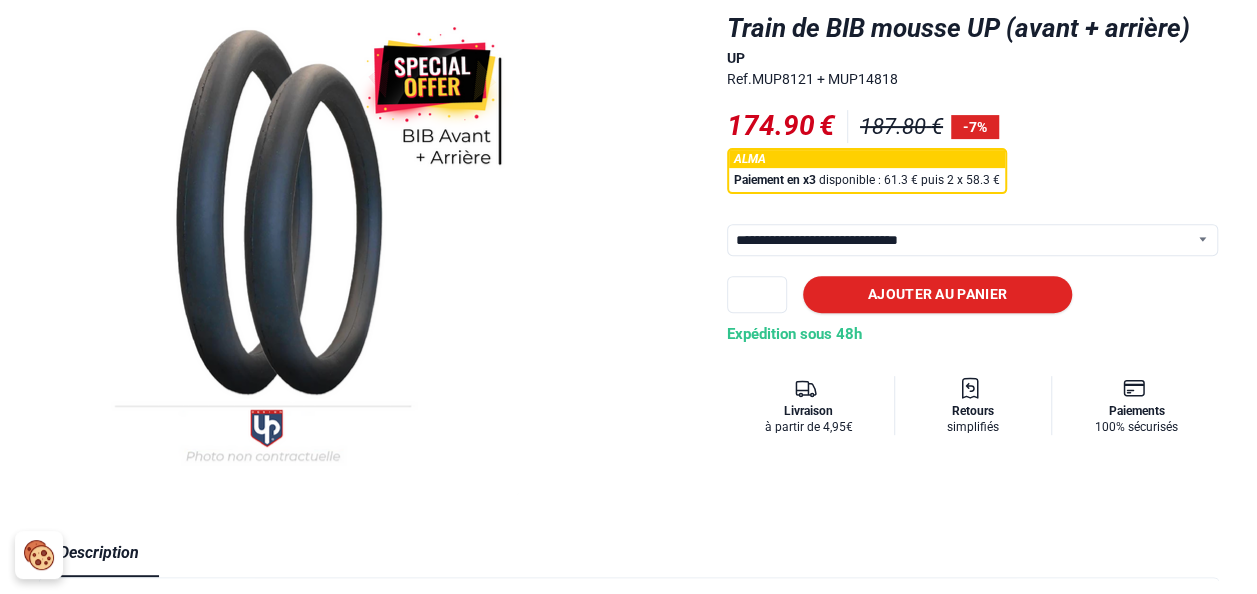 scroll, scrollTop: 0, scrollLeft: 0, axis: both 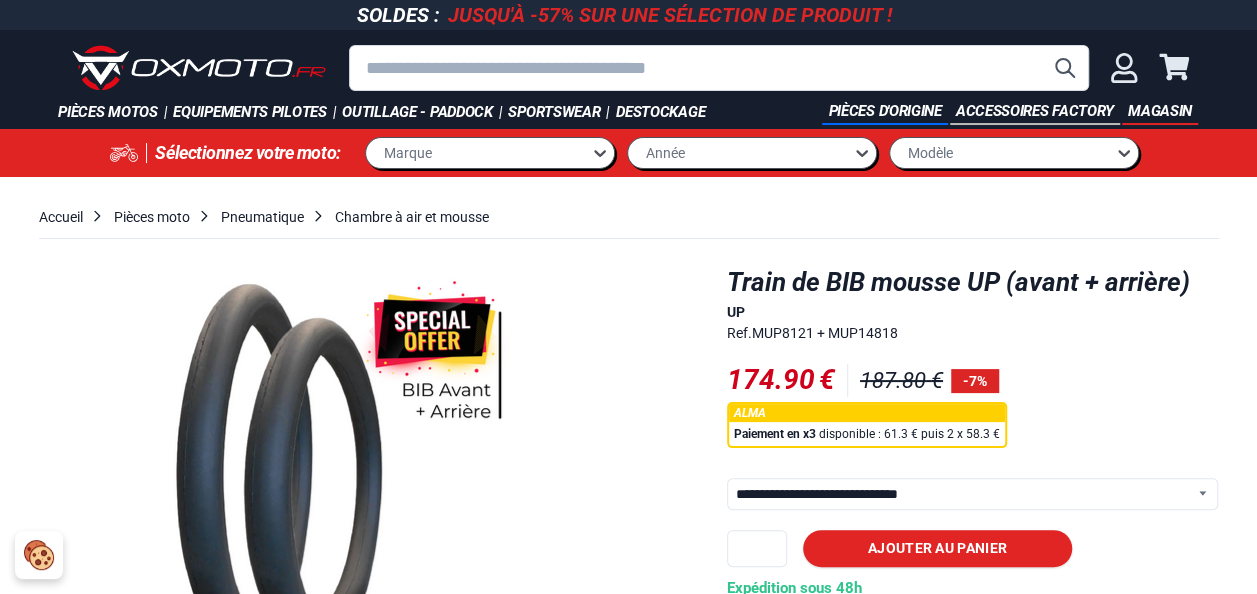 click at bounding box center (719, 68) 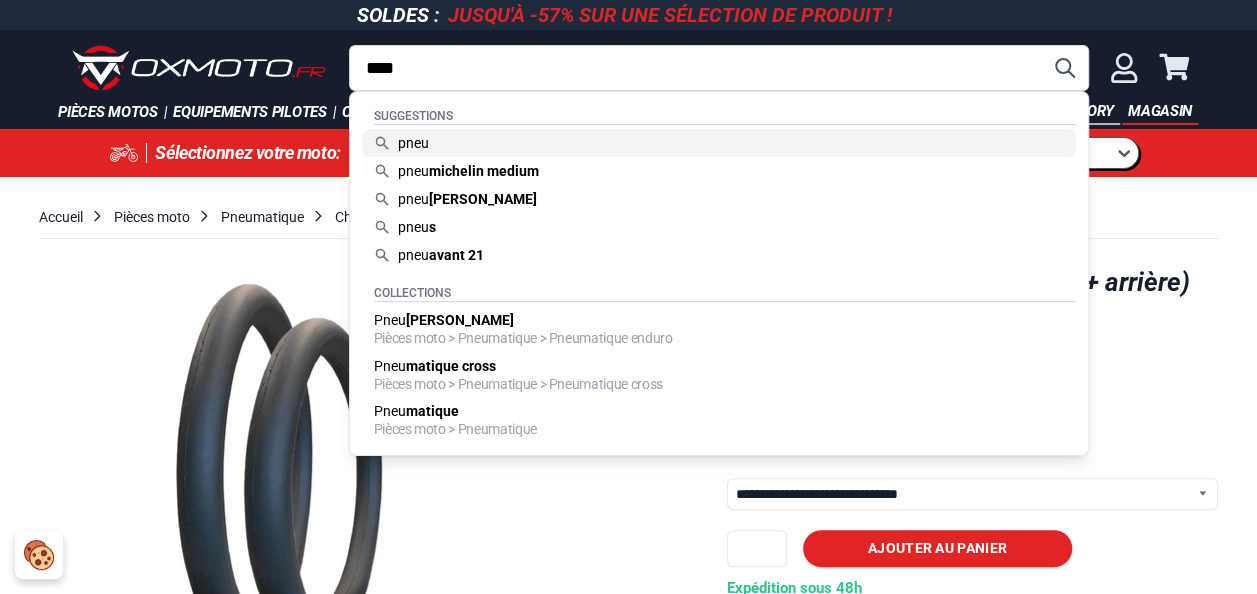 type on "****" 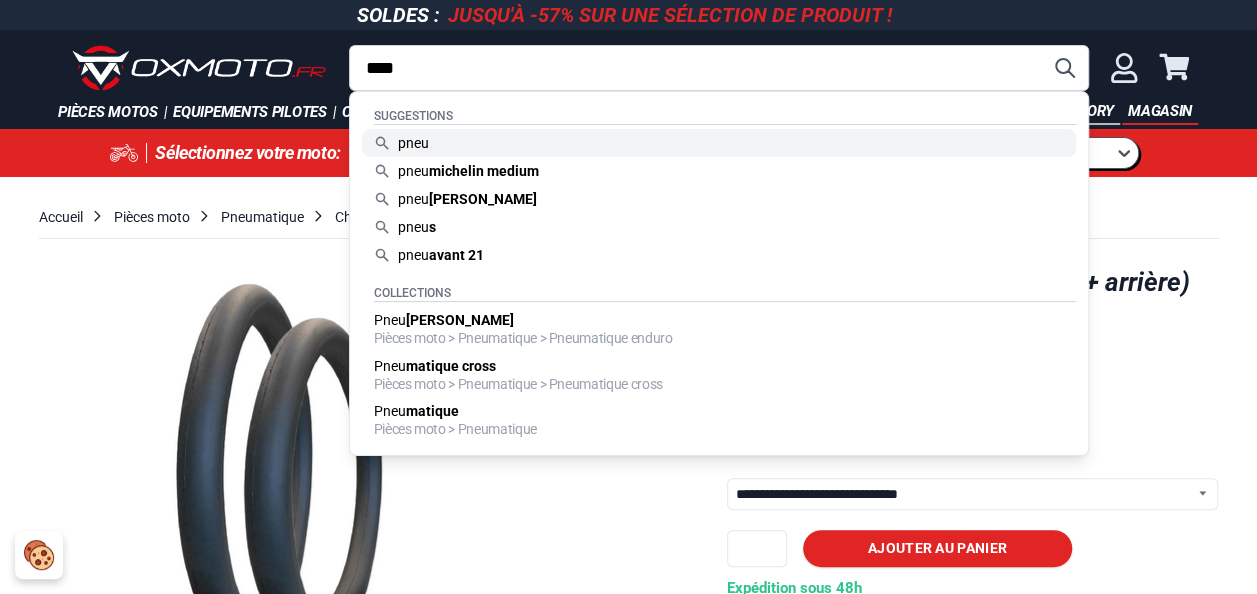 click on "pneu" at bounding box center (719, 143) 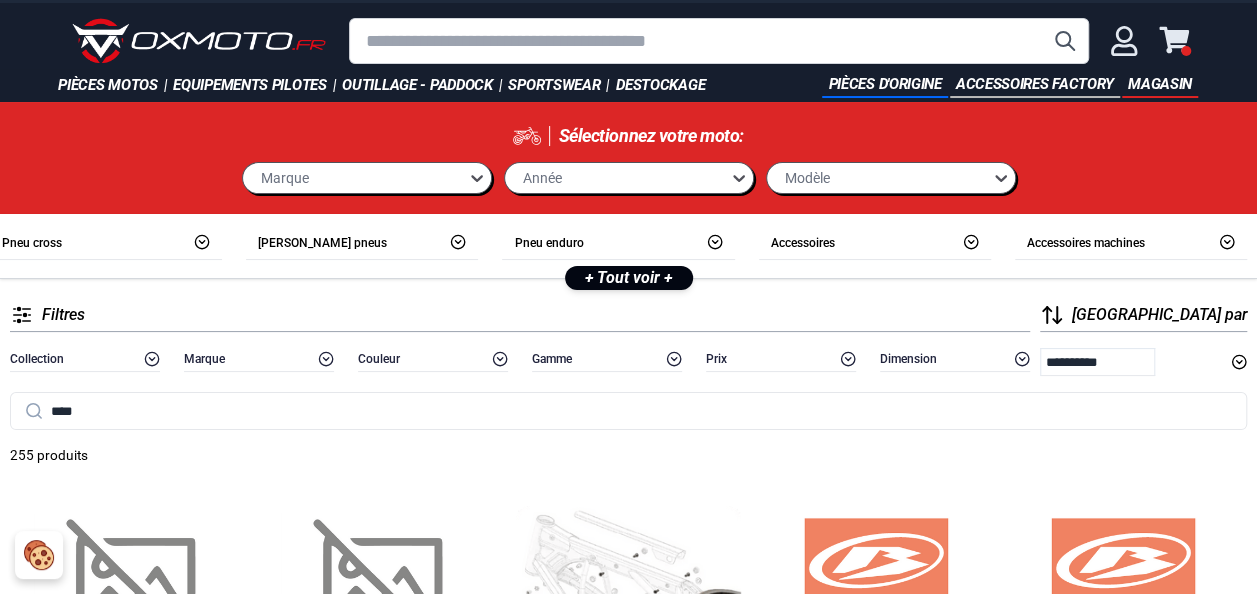 scroll, scrollTop: 0, scrollLeft: 0, axis: both 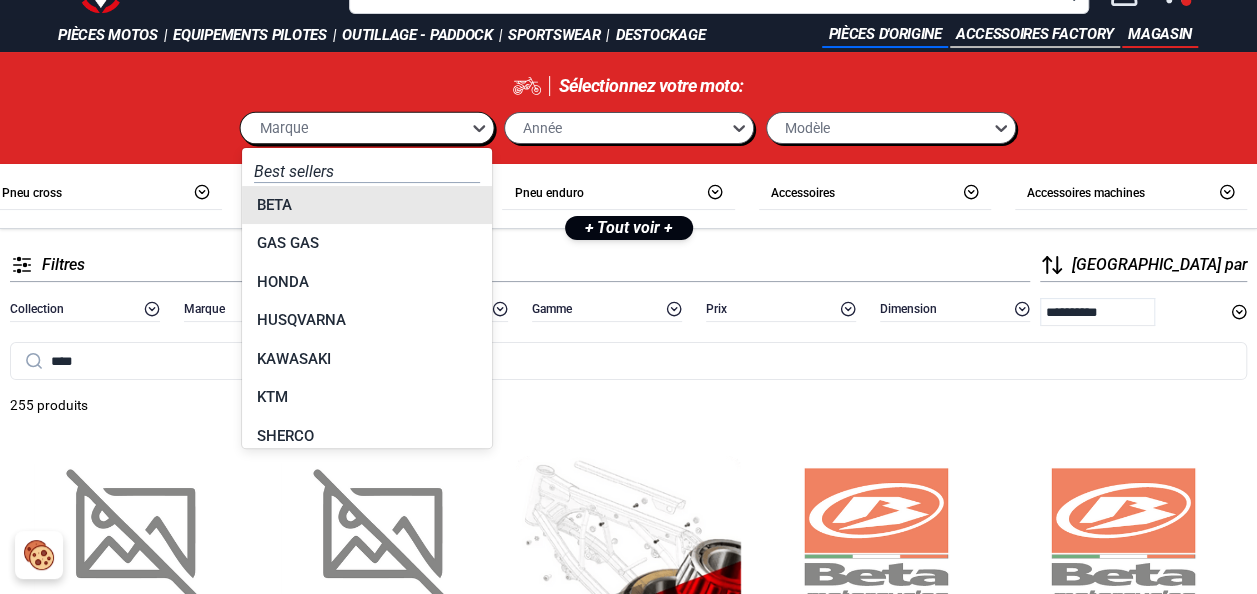 click on "option BETA focused, 0 of 2. 17 results available. Use Up and Down to choose options, press Enter to select the currently focused option, press Escape to exit the menu, press Tab to select the option and exit the menu. Marque Best sellers BETA GAS GAS HONDA HUSQVARNA KAWASAKI KTM SHERCO SUZUKI YAMAHA Toutes les marques CAGIVA FANTIC HM HUSABERG MAICO STARK FUTURE TM RACING TRIUMPH" at bounding box center [367, 128] 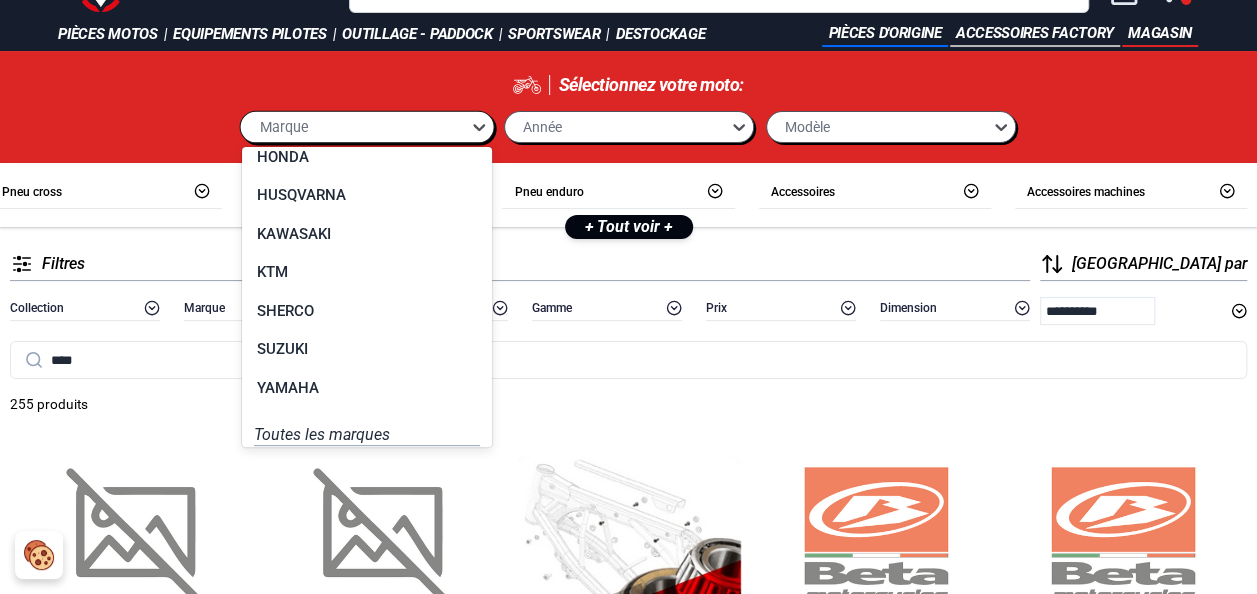scroll, scrollTop: 138, scrollLeft: 0, axis: vertical 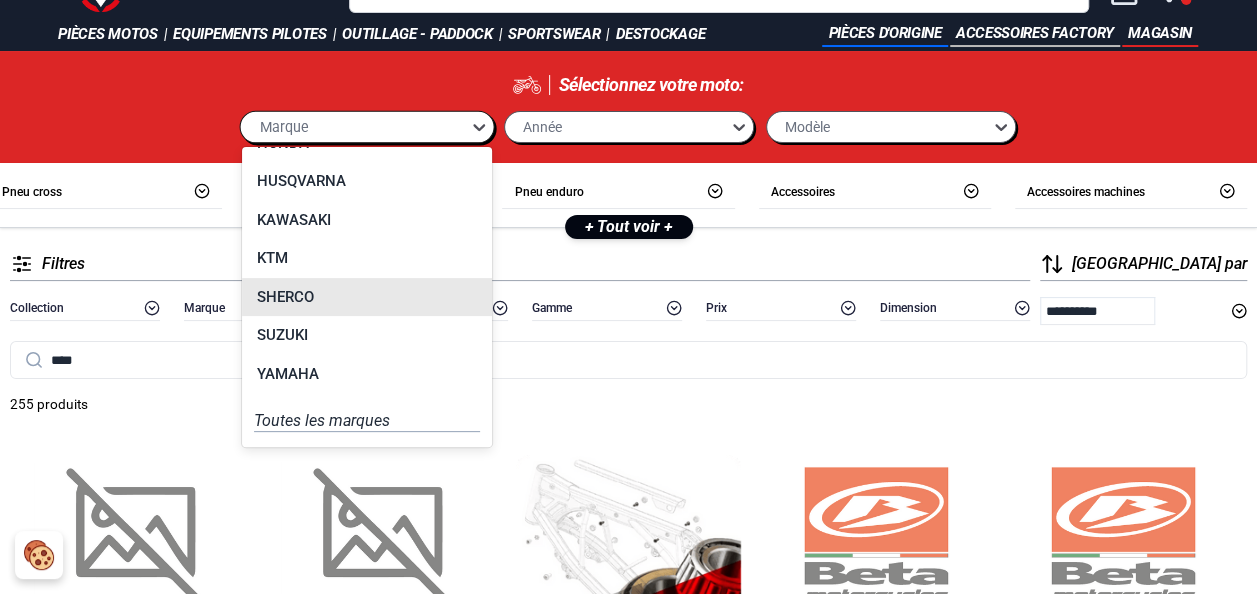 click on "SHERCO" at bounding box center [367, 297] 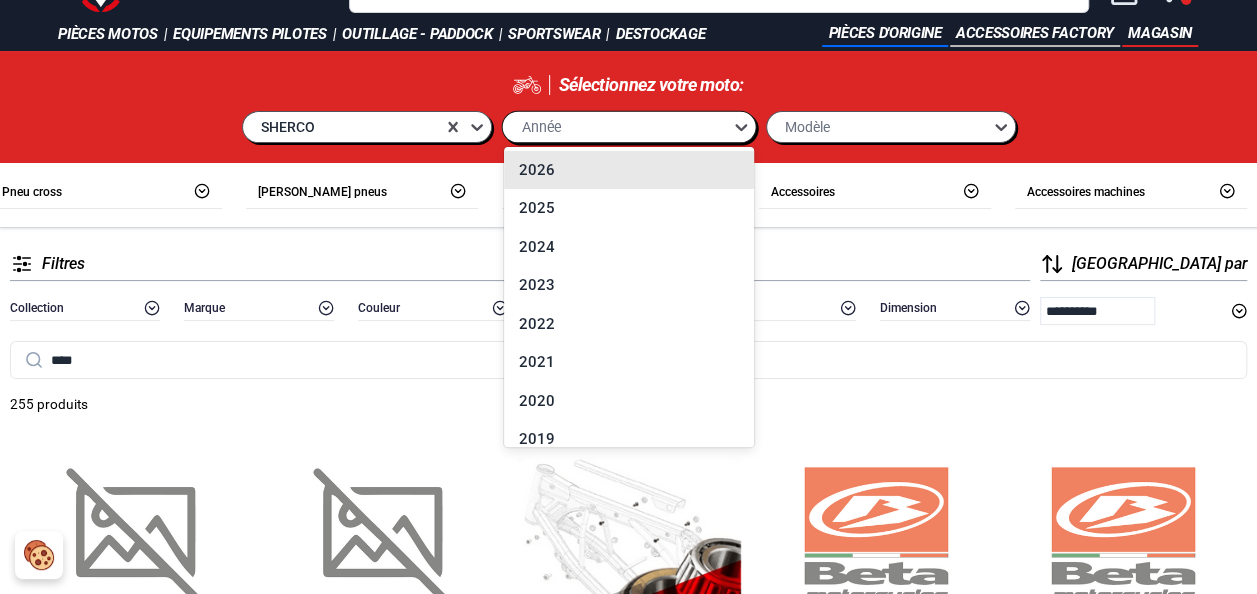 click on "Année" at bounding box center [617, 126] 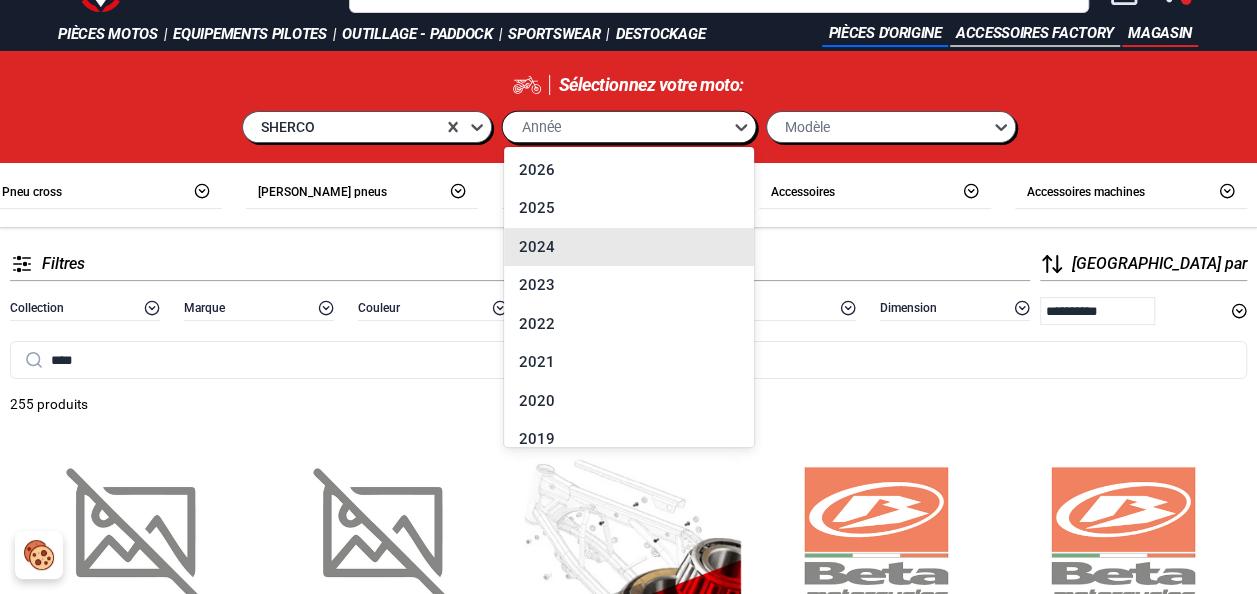 click on "2024" at bounding box center (629, 247) 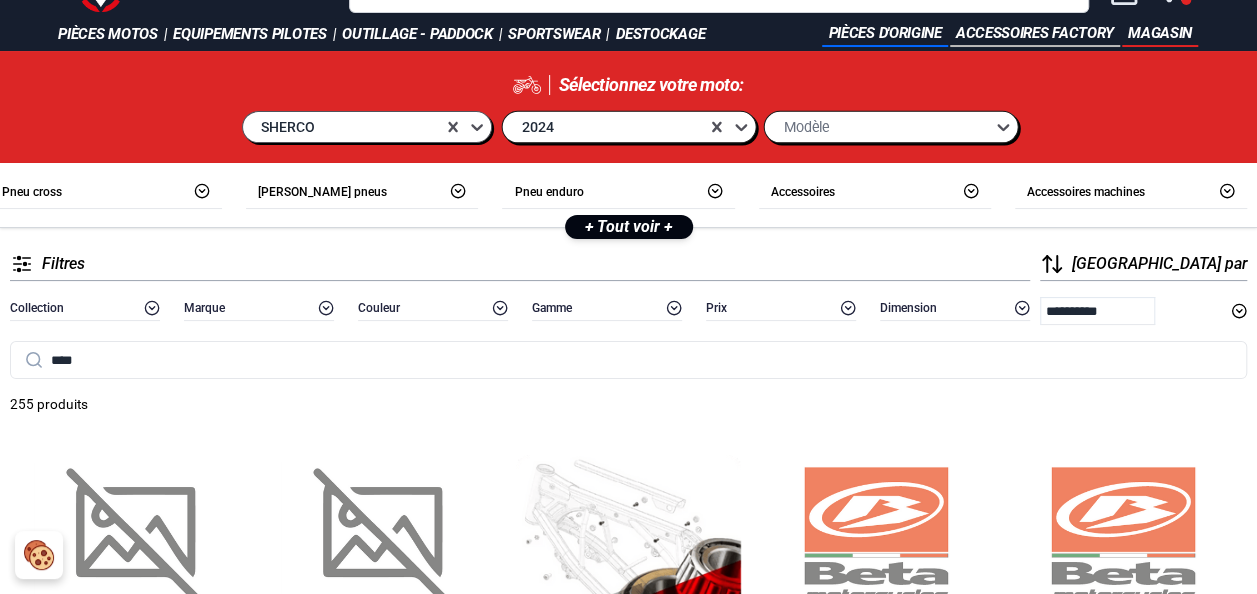 click on "Modèle" at bounding box center [879, 126] 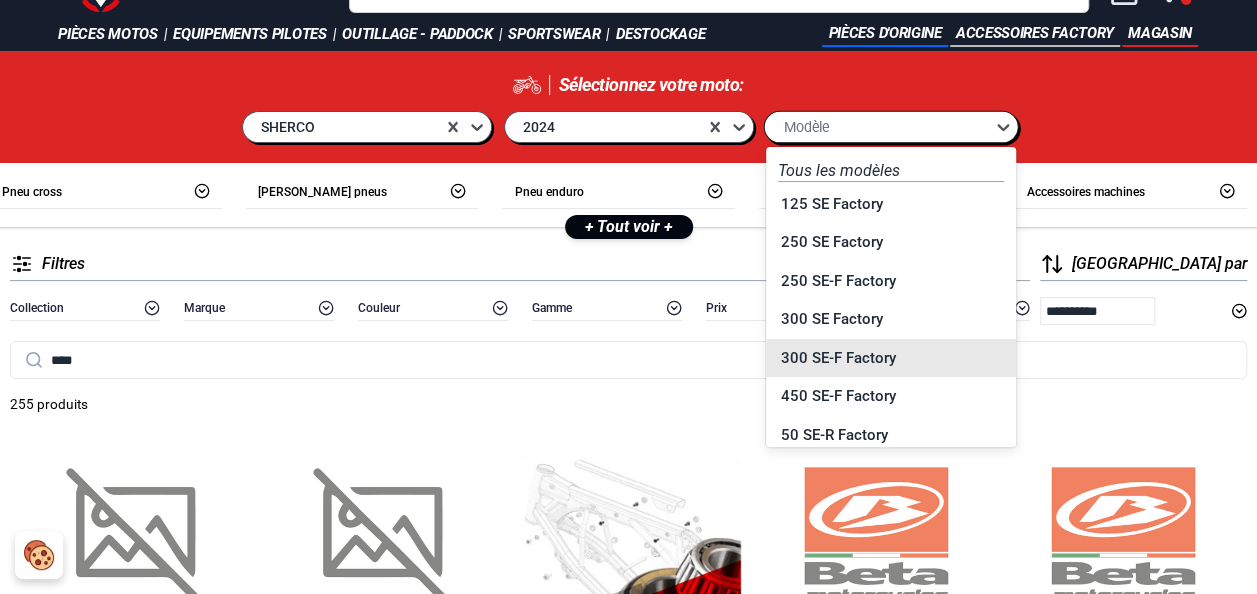 click on "300 SE-F Factory" at bounding box center [891, 358] 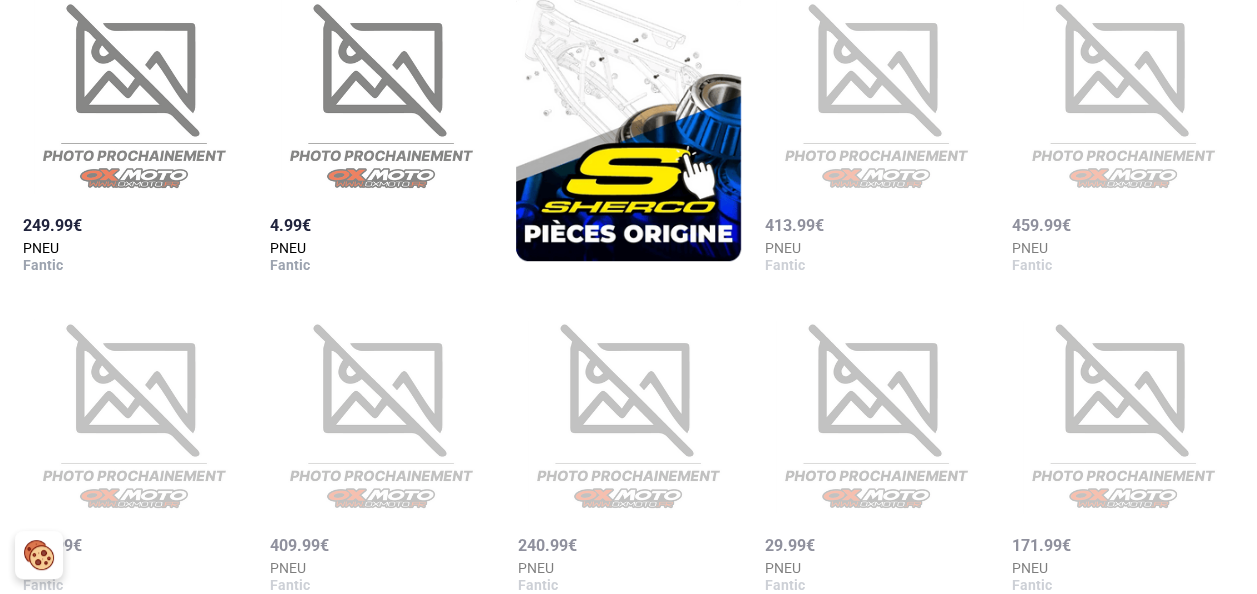 scroll, scrollTop: 0, scrollLeft: 0, axis: both 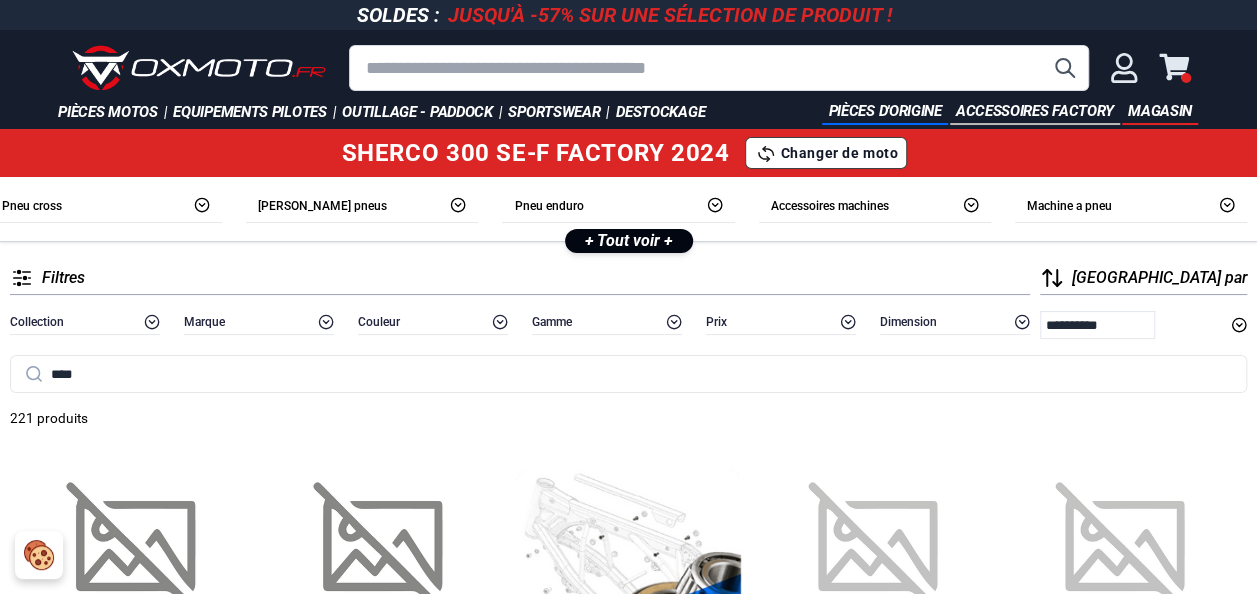 click at bounding box center [719, 68] 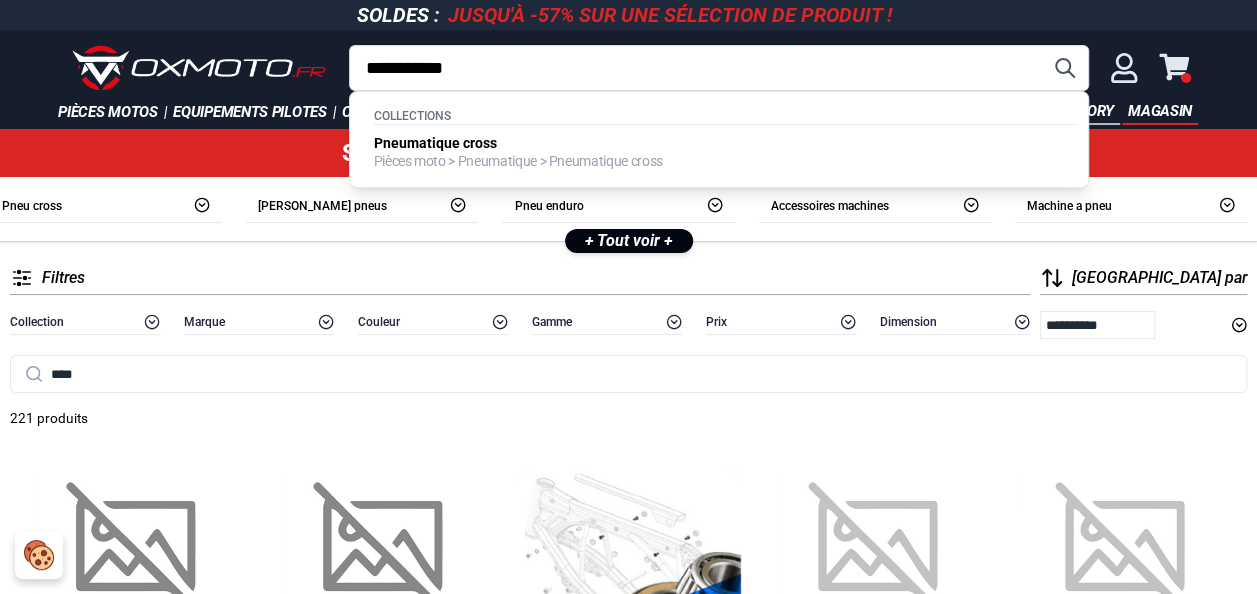type on "**********" 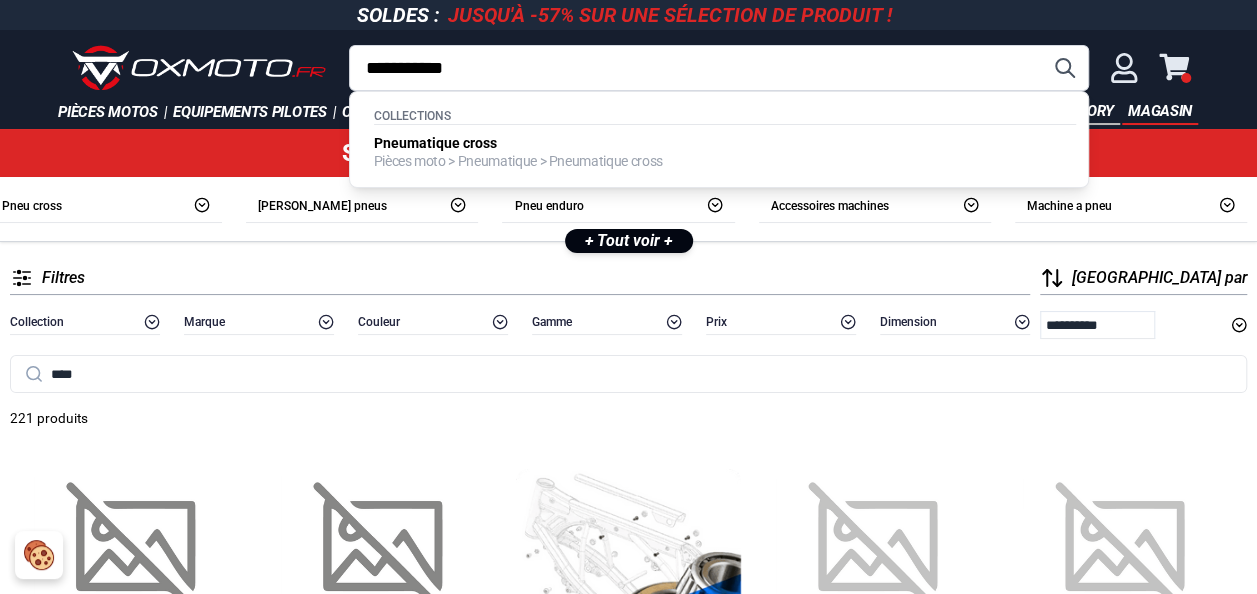 click at bounding box center (1065, 68) 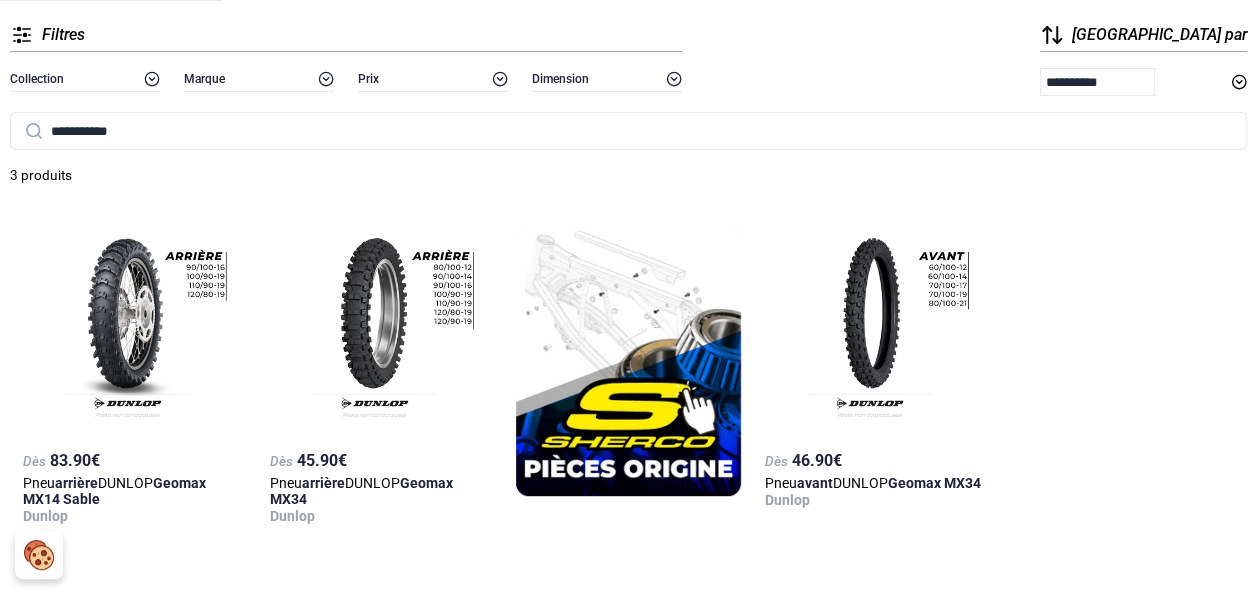 scroll, scrollTop: 277, scrollLeft: 0, axis: vertical 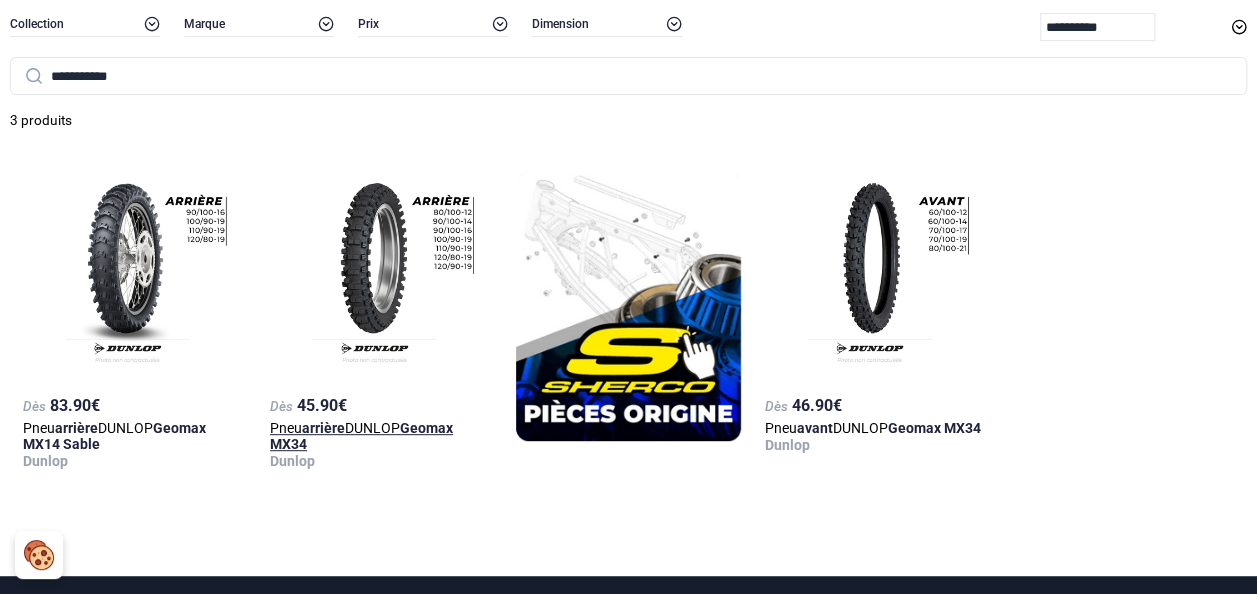click at bounding box center [381, 276] 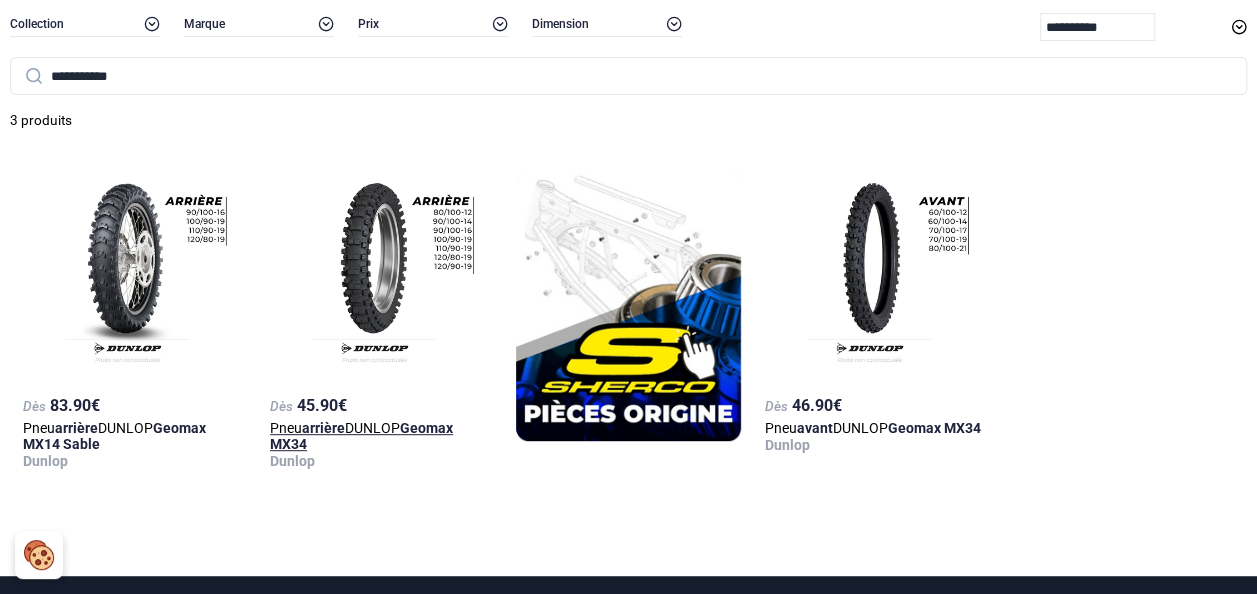 scroll, scrollTop: 0, scrollLeft: 0, axis: both 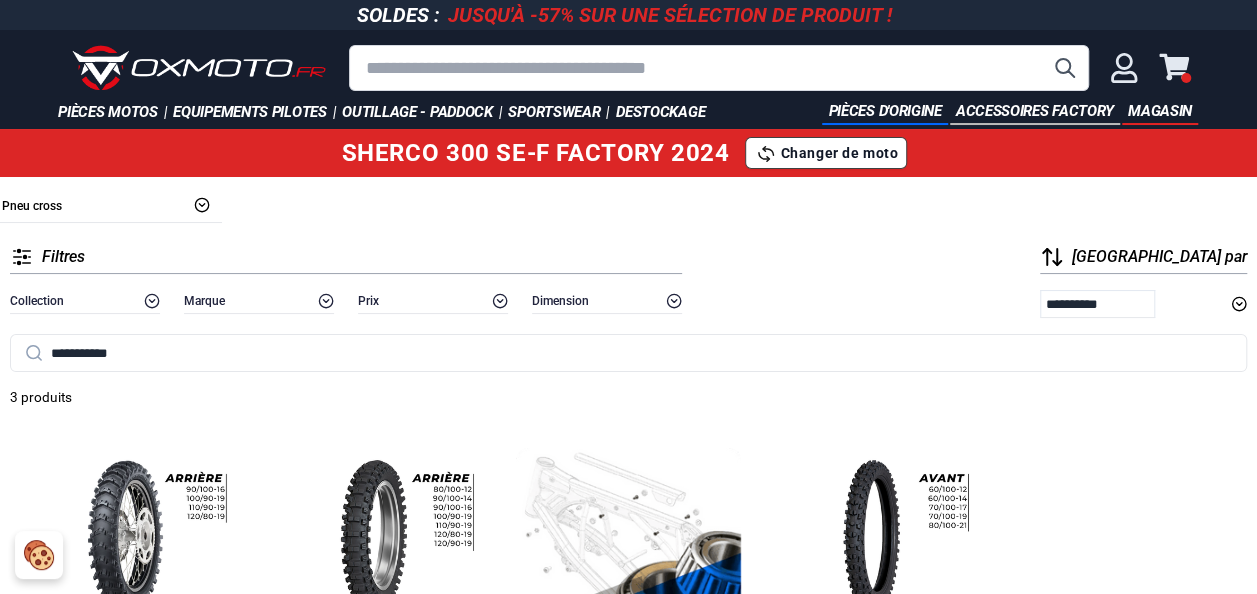 click at bounding box center [719, 68] 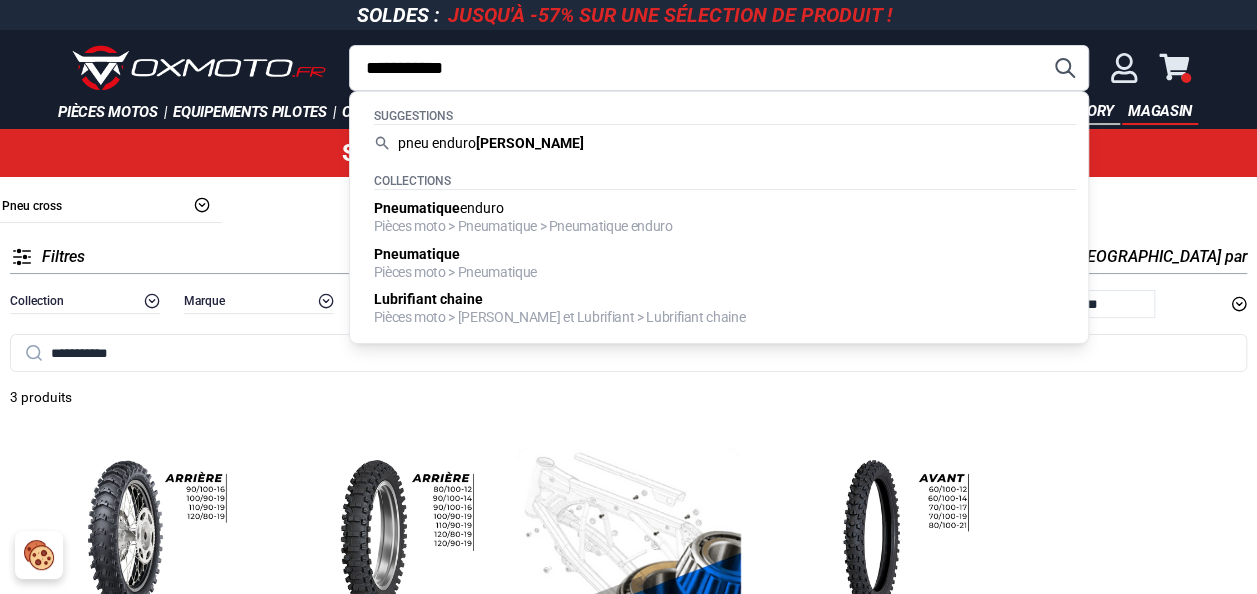 type on "**********" 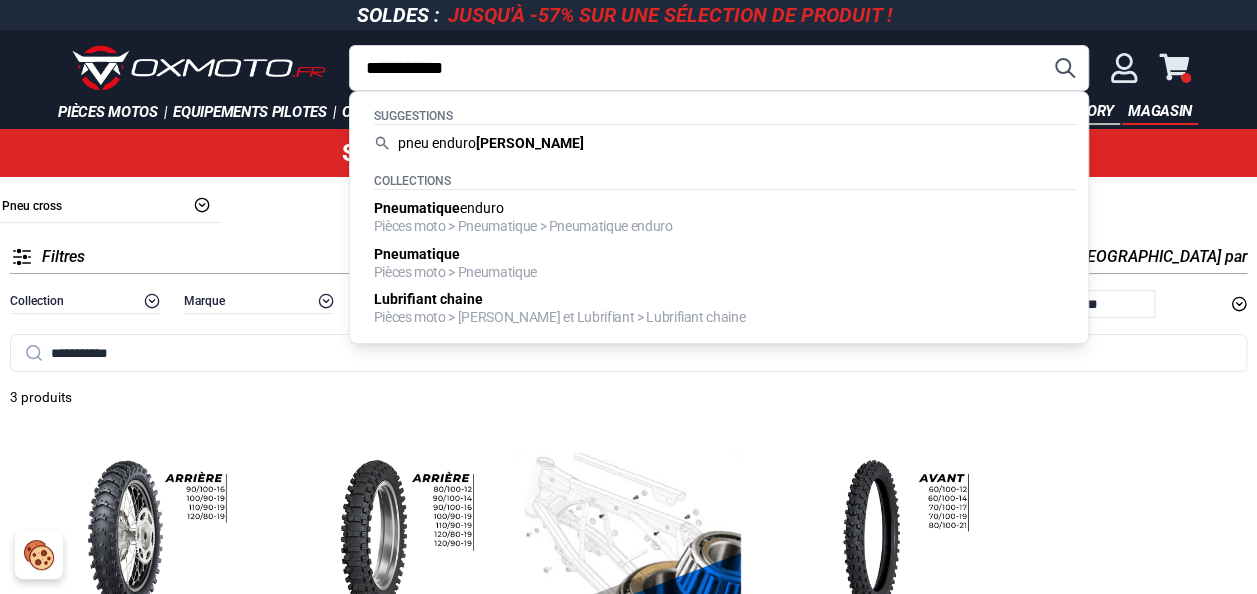 click at bounding box center (1065, 68) 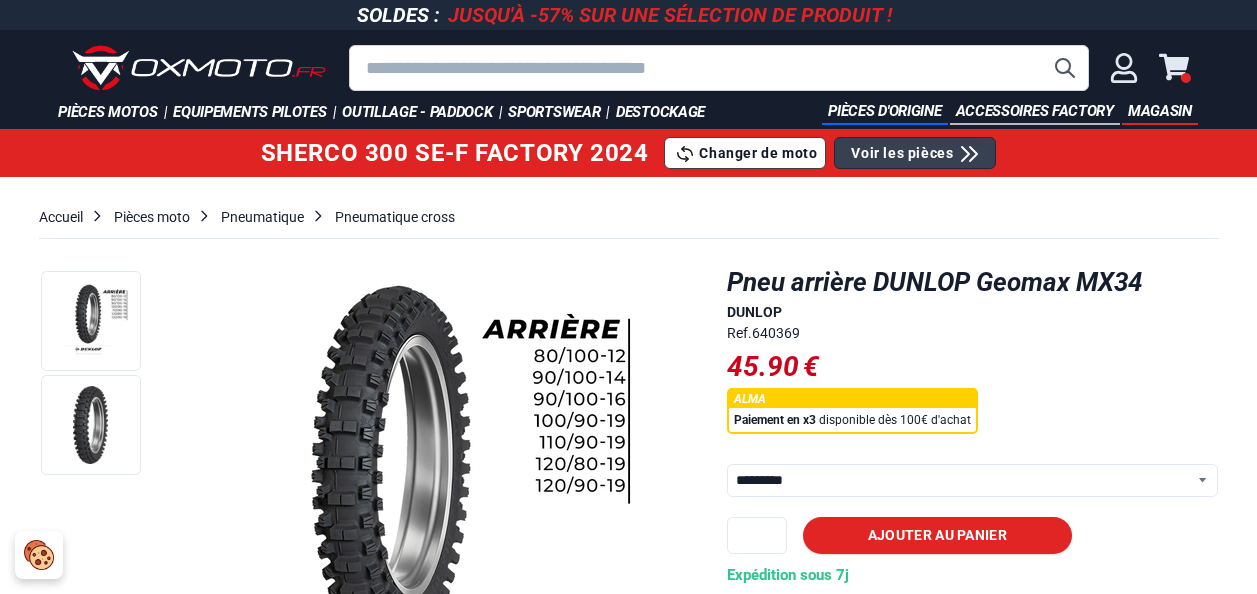 scroll, scrollTop: 0, scrollLeft: 0, axis: both 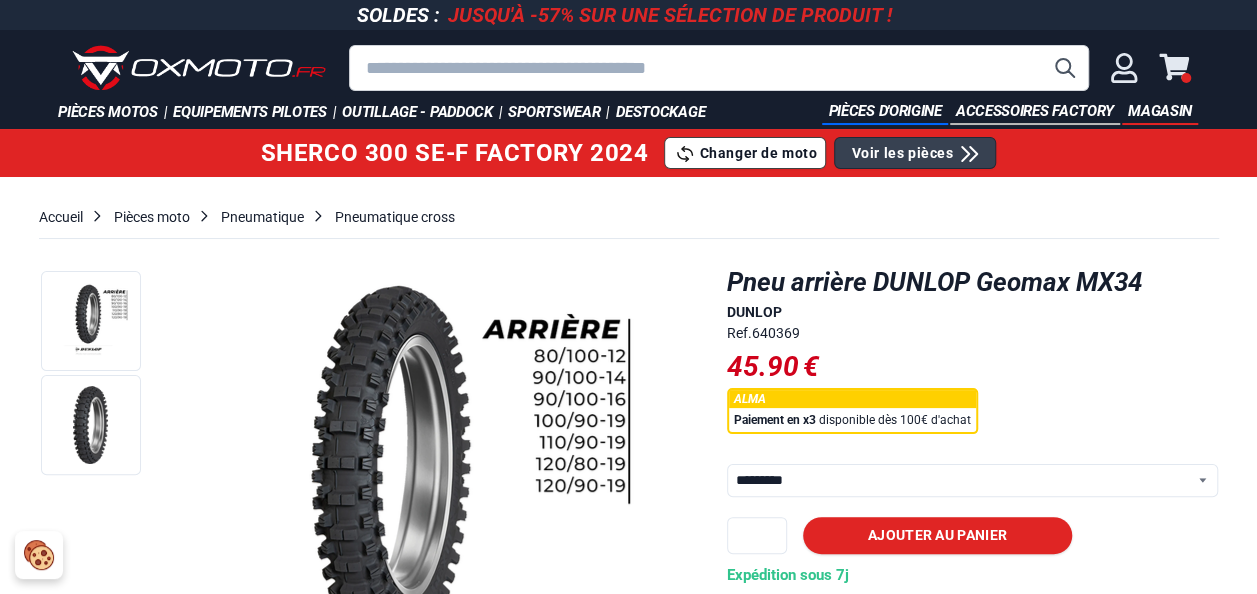 click on "*********
*********
*********
*********
*********
*********
*********" at bounding box center [973, 480] 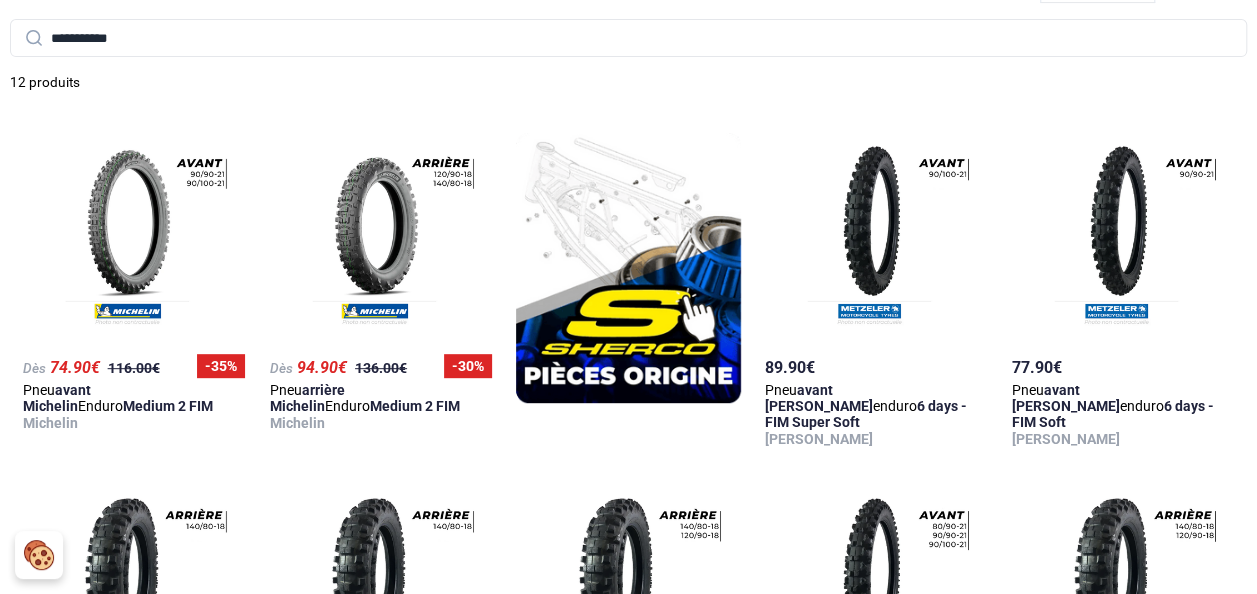 scroll, scrollTop: 314, scrollLeft: 0, axis: vertical 